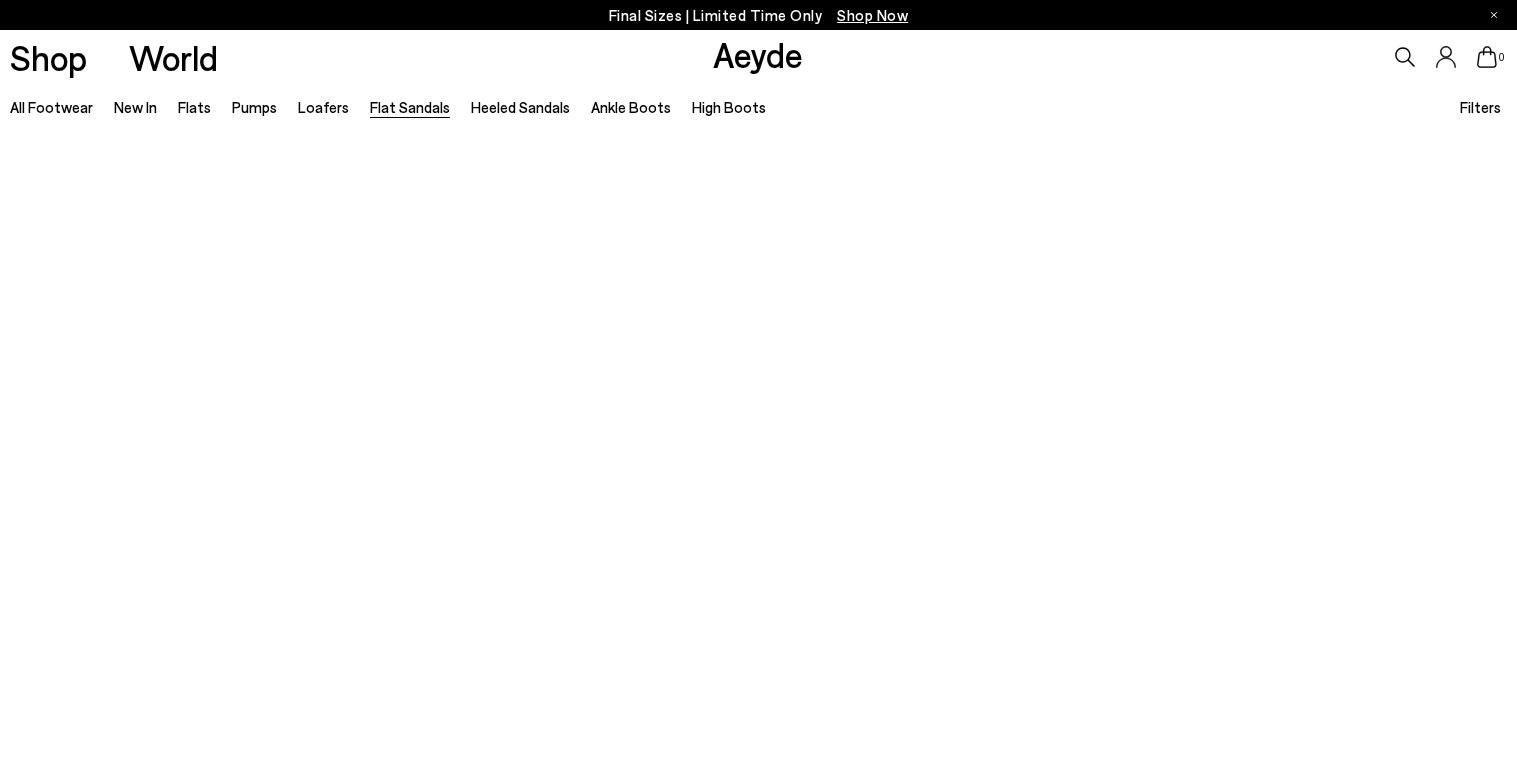 scroll, scrollTop: 0, scrollLeft: 0, axis: both 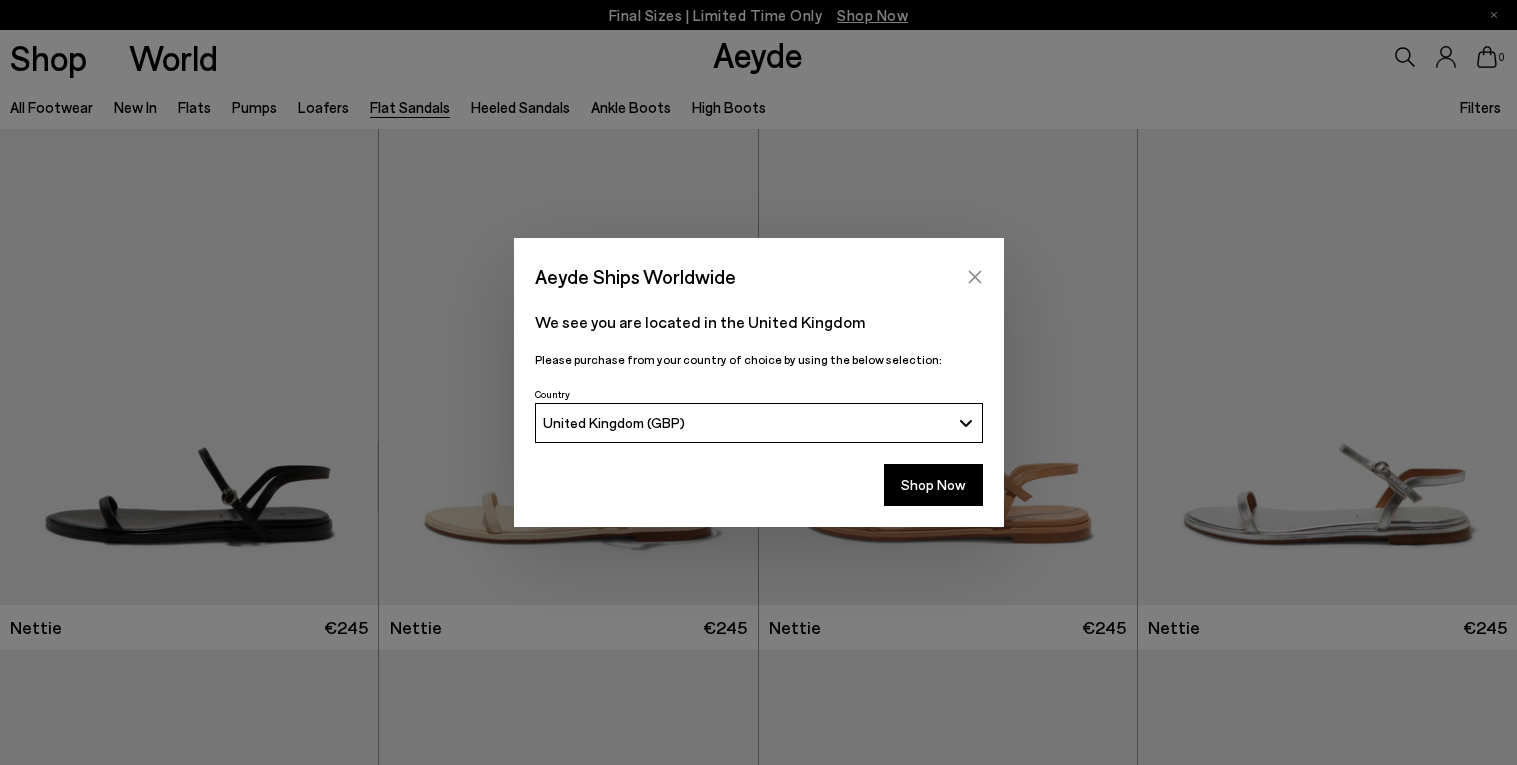 click 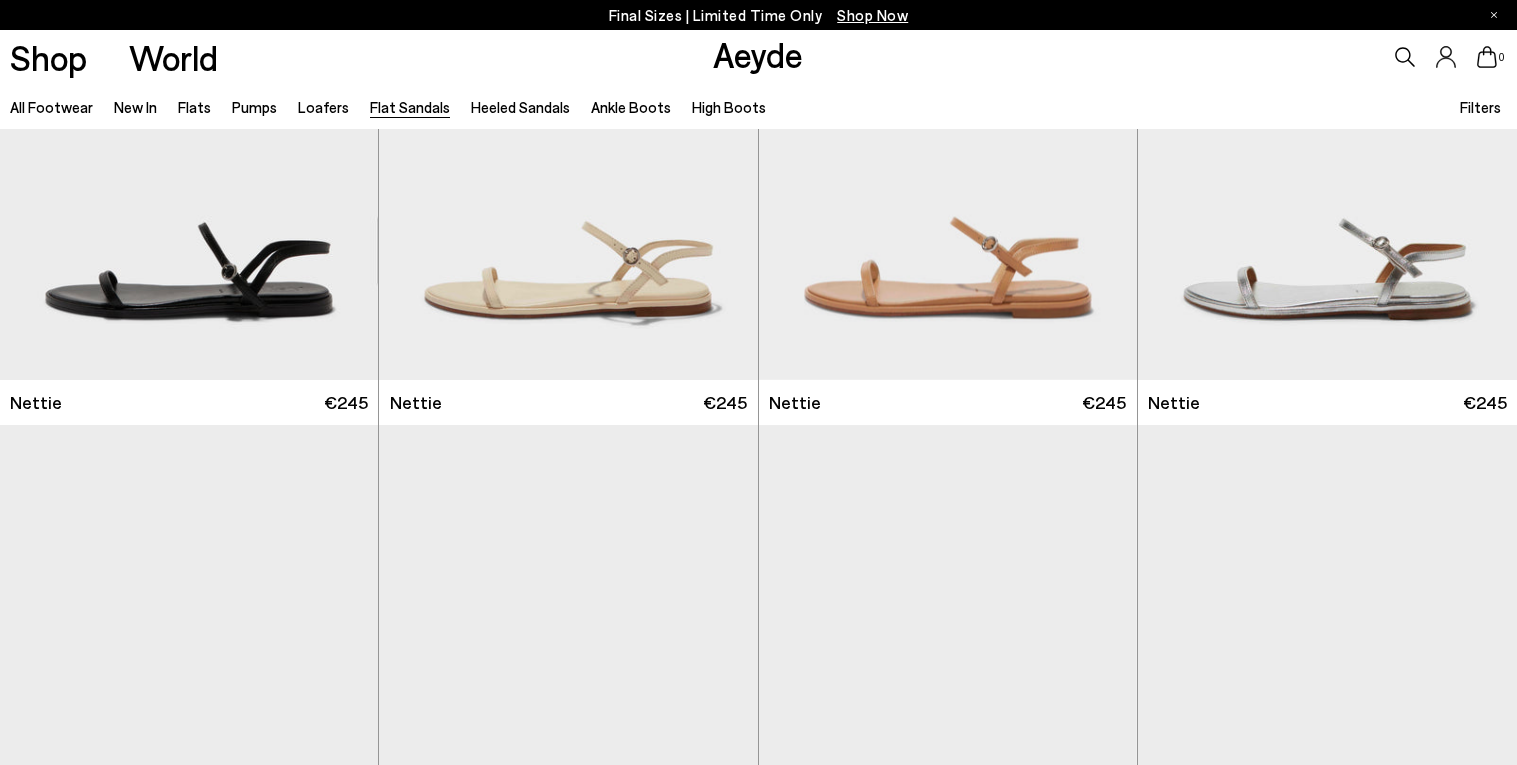 scroll, scrollTop: 575, scrollLeft: 0, axis: vertical 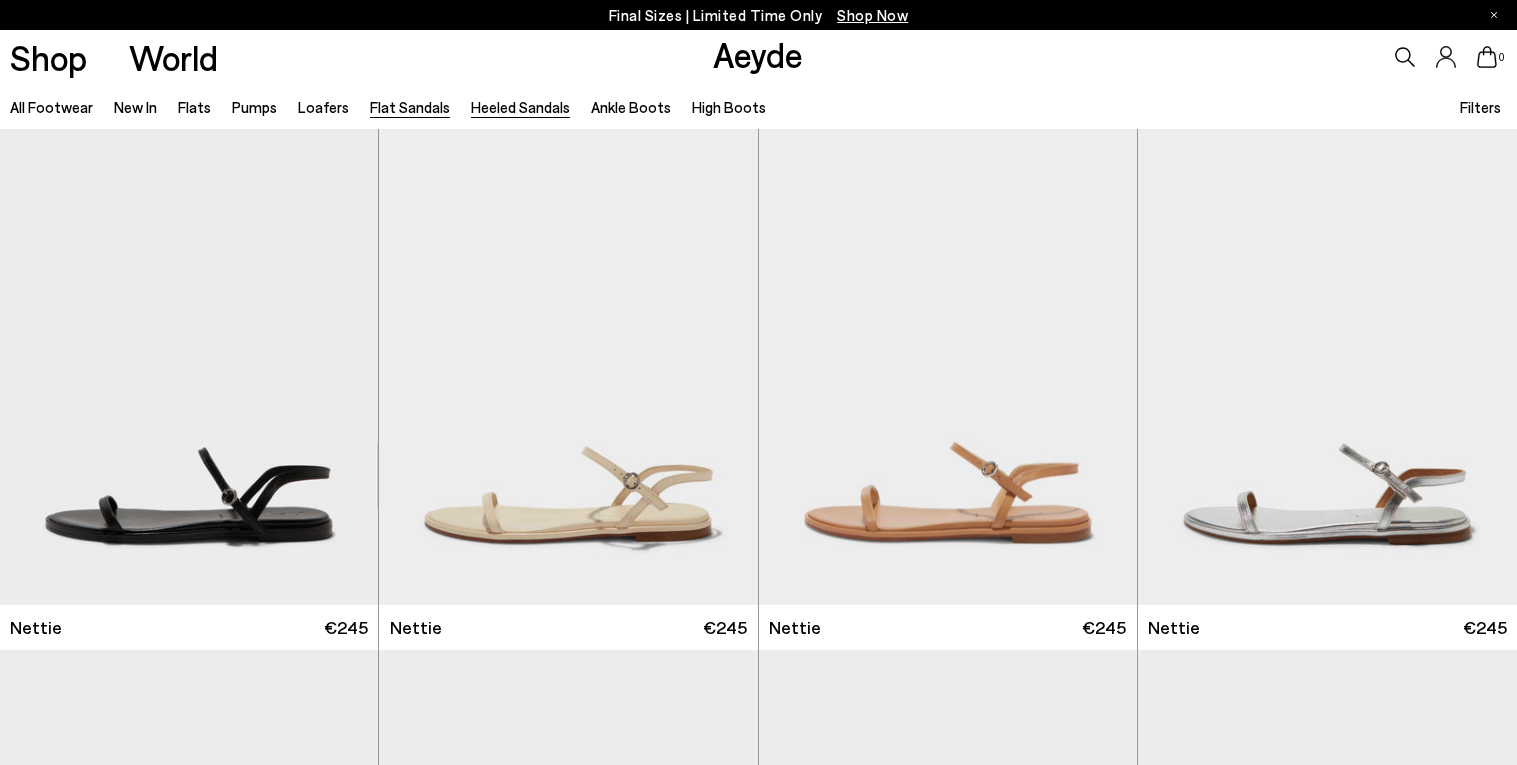 click on "Heeled Sandals" at bounding box center (520, 107) 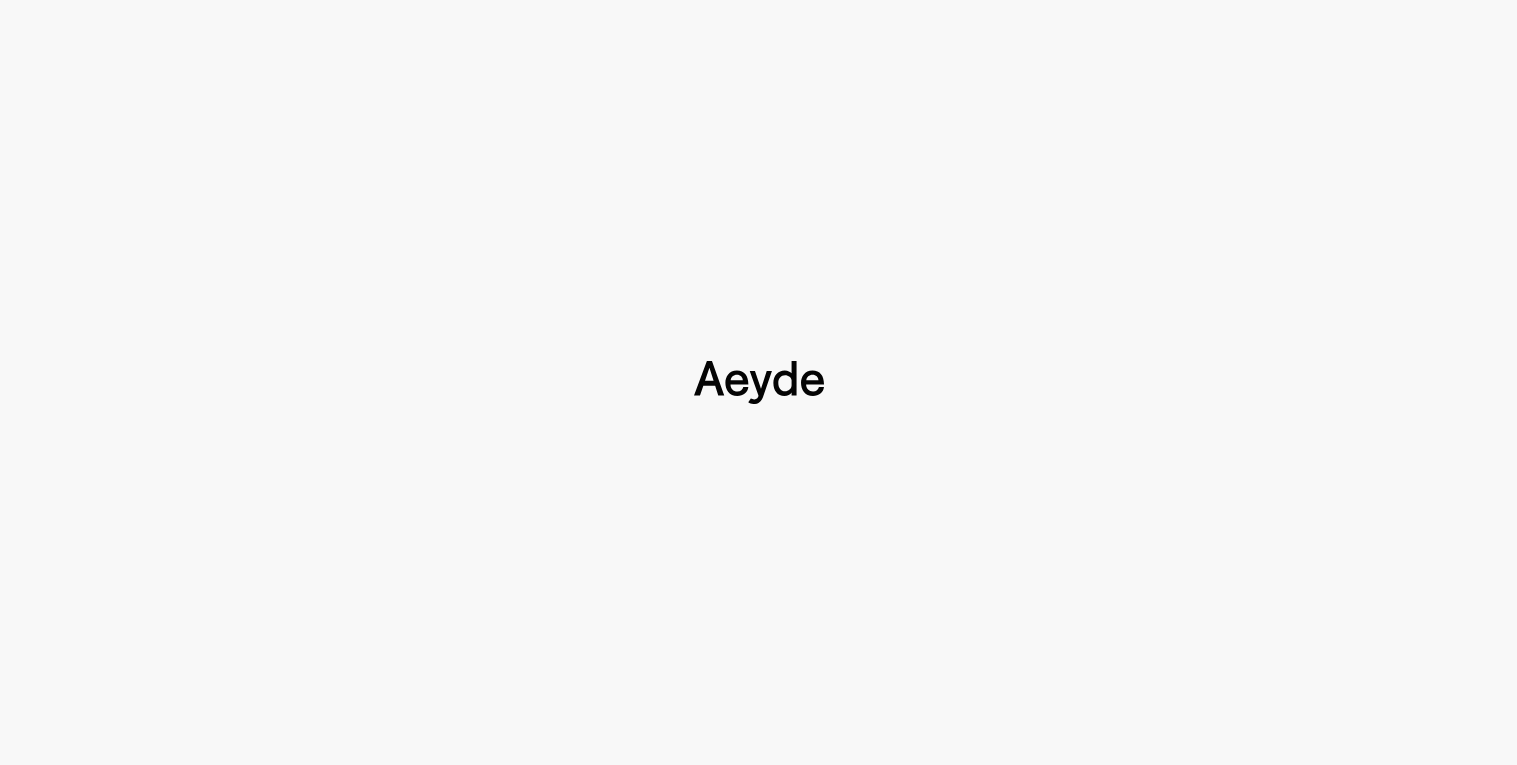 scroll, scrollTop: 0, scrollLeft: 0, axis: both 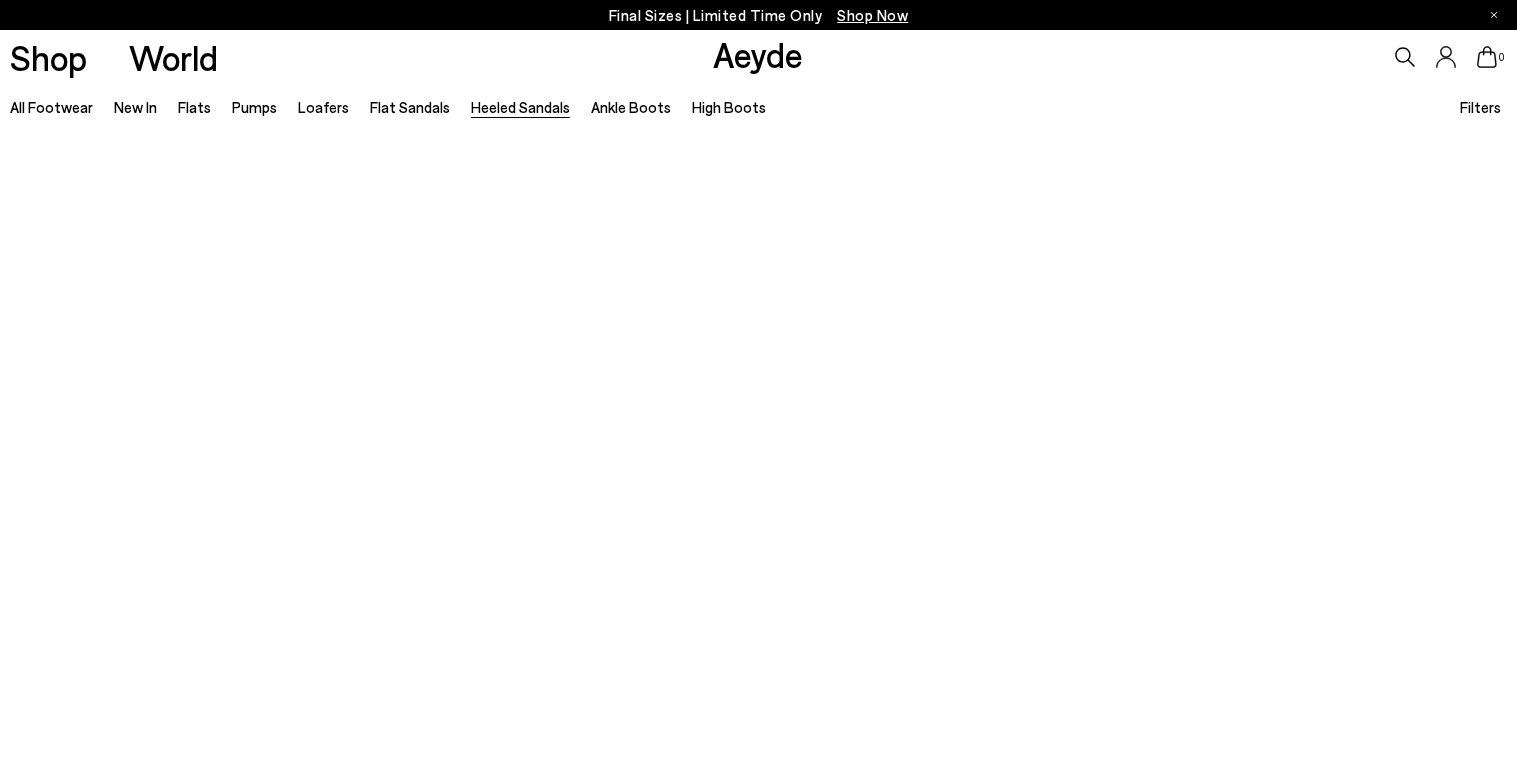 type 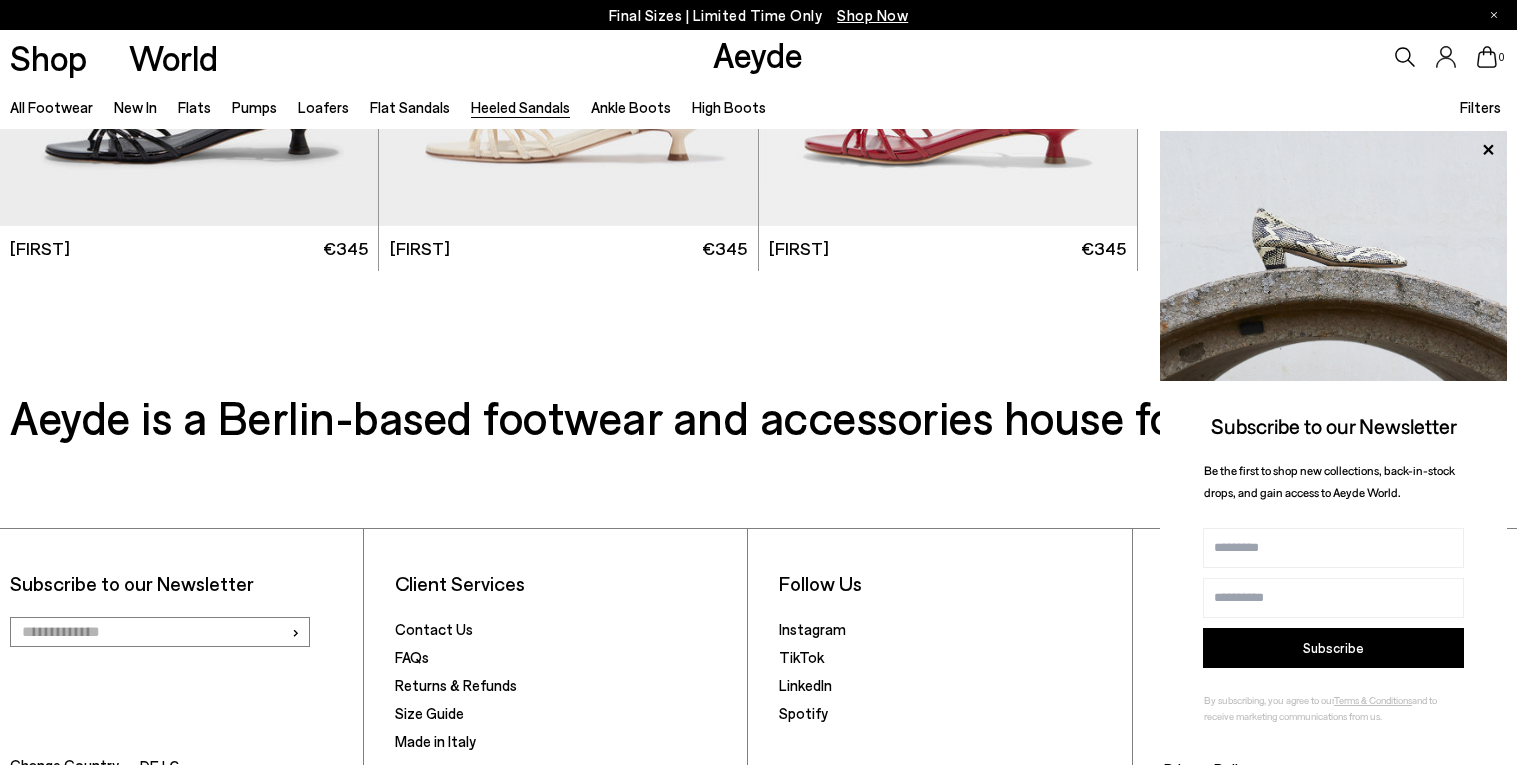 scroll, scrollTop: 5102, scrollLeft: 0, axis: vertical 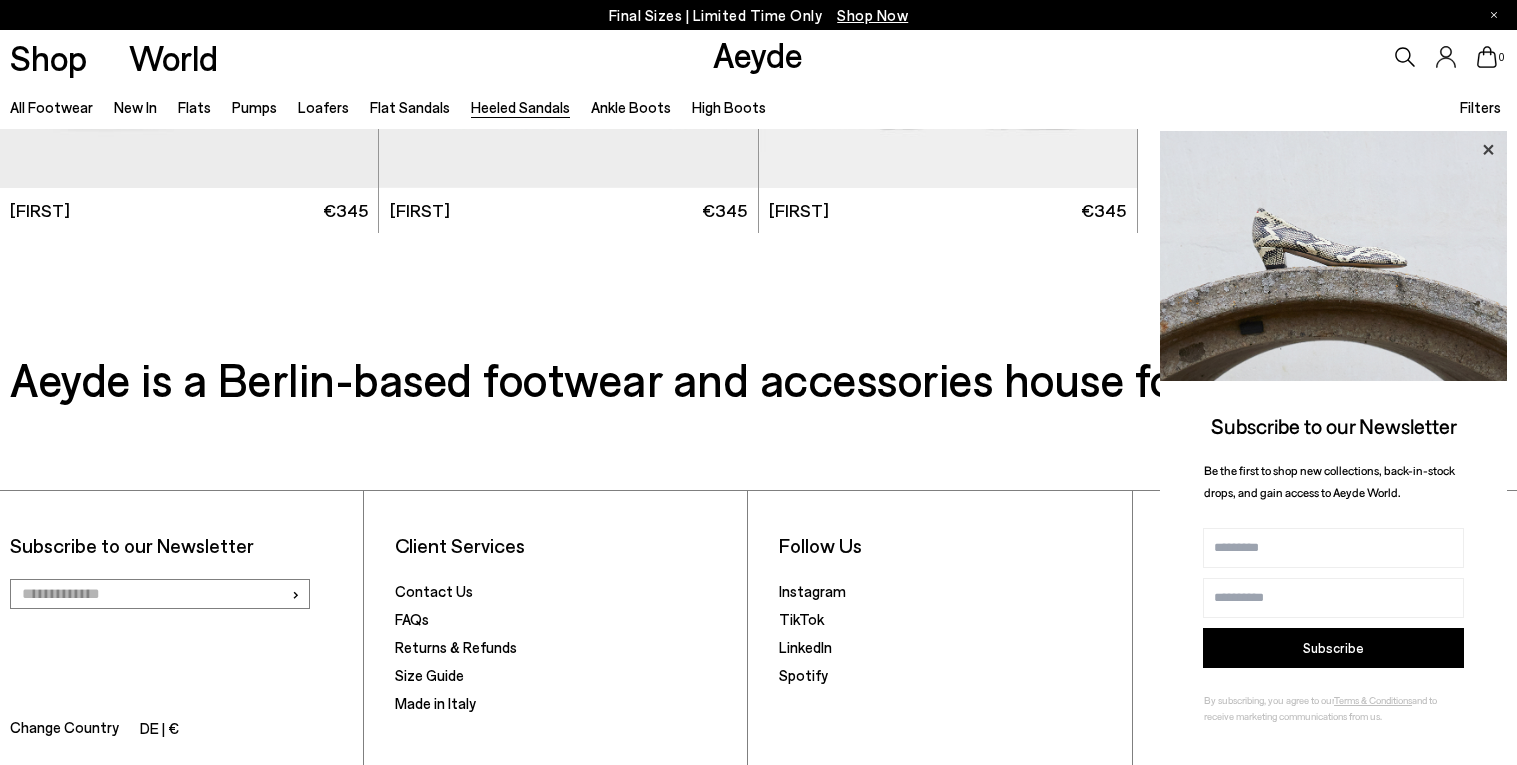 click 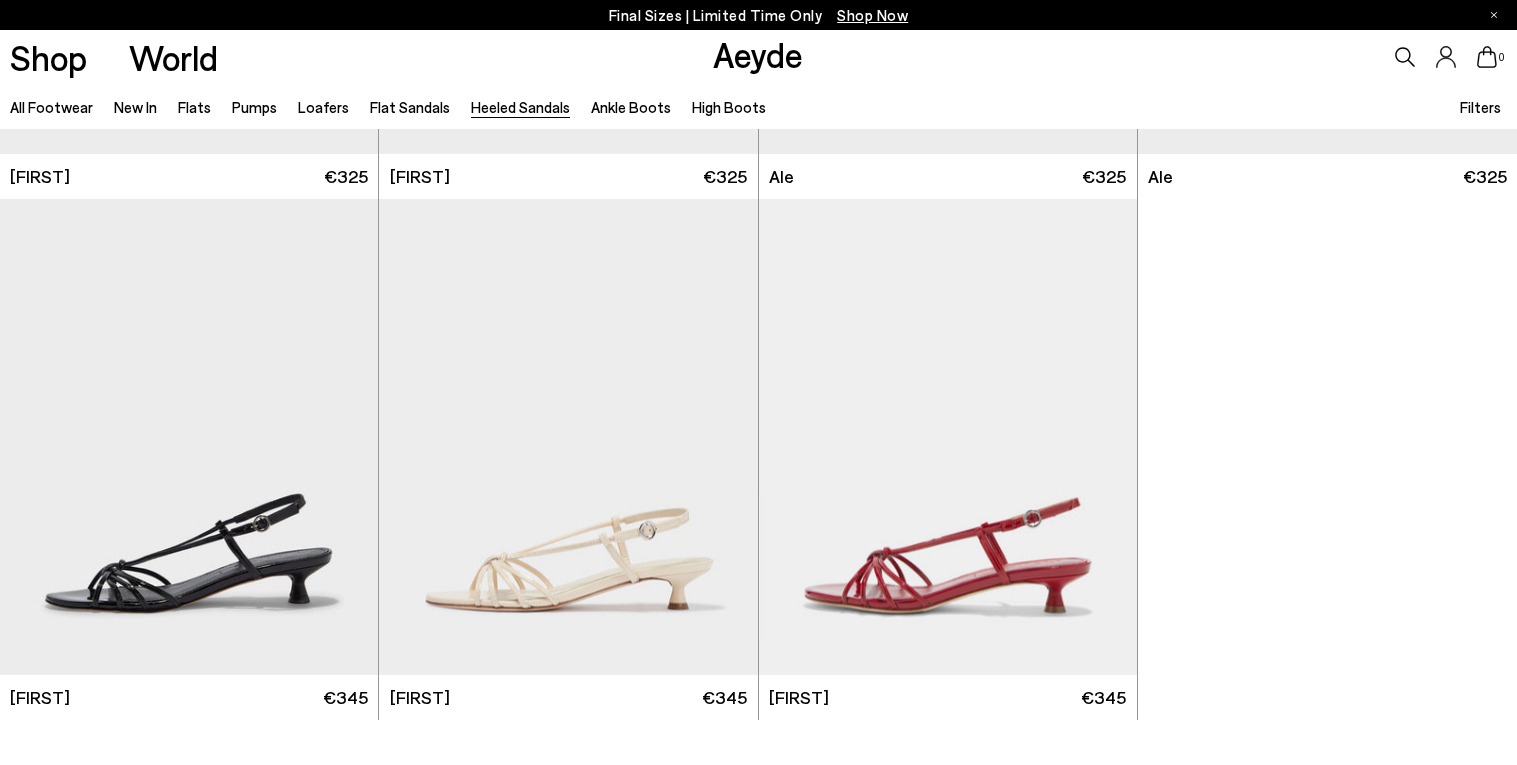 scroll, scrollTop: 929, scrollLeft: 0, axis: vertical 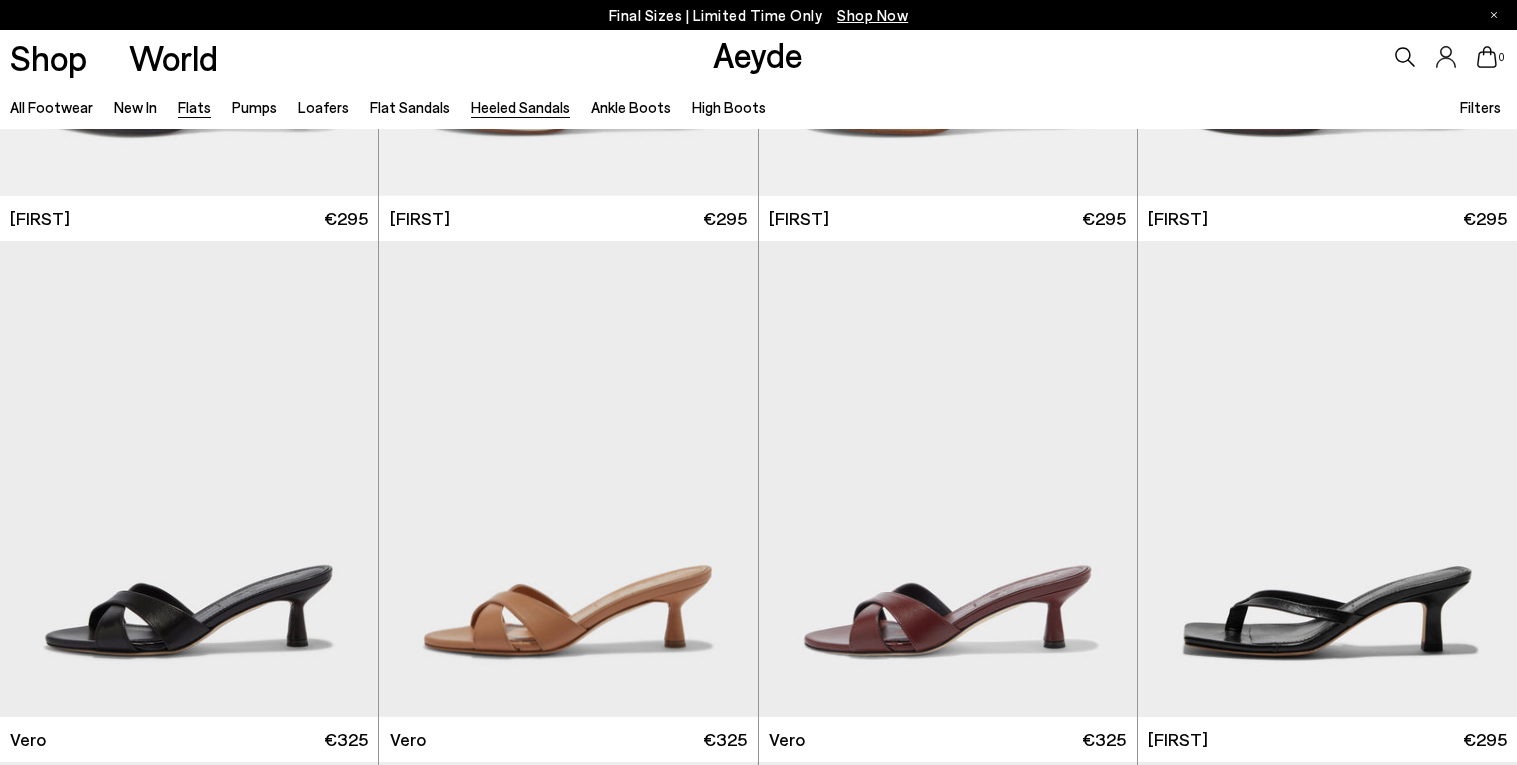 click on "Flats" at bounding box center (194, 107) 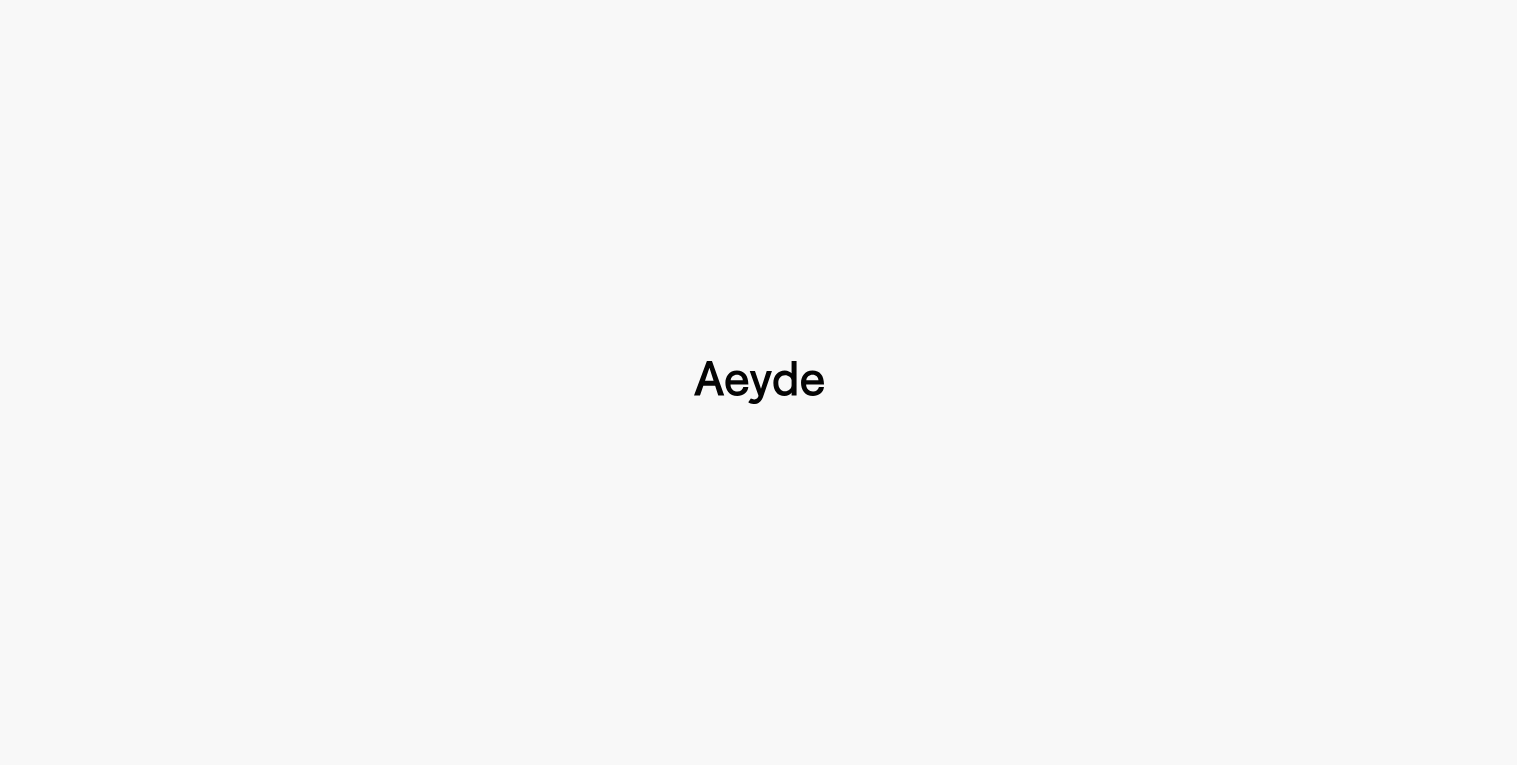 scroll, scrollTop: 0, scrollLeft: 0, axis: both 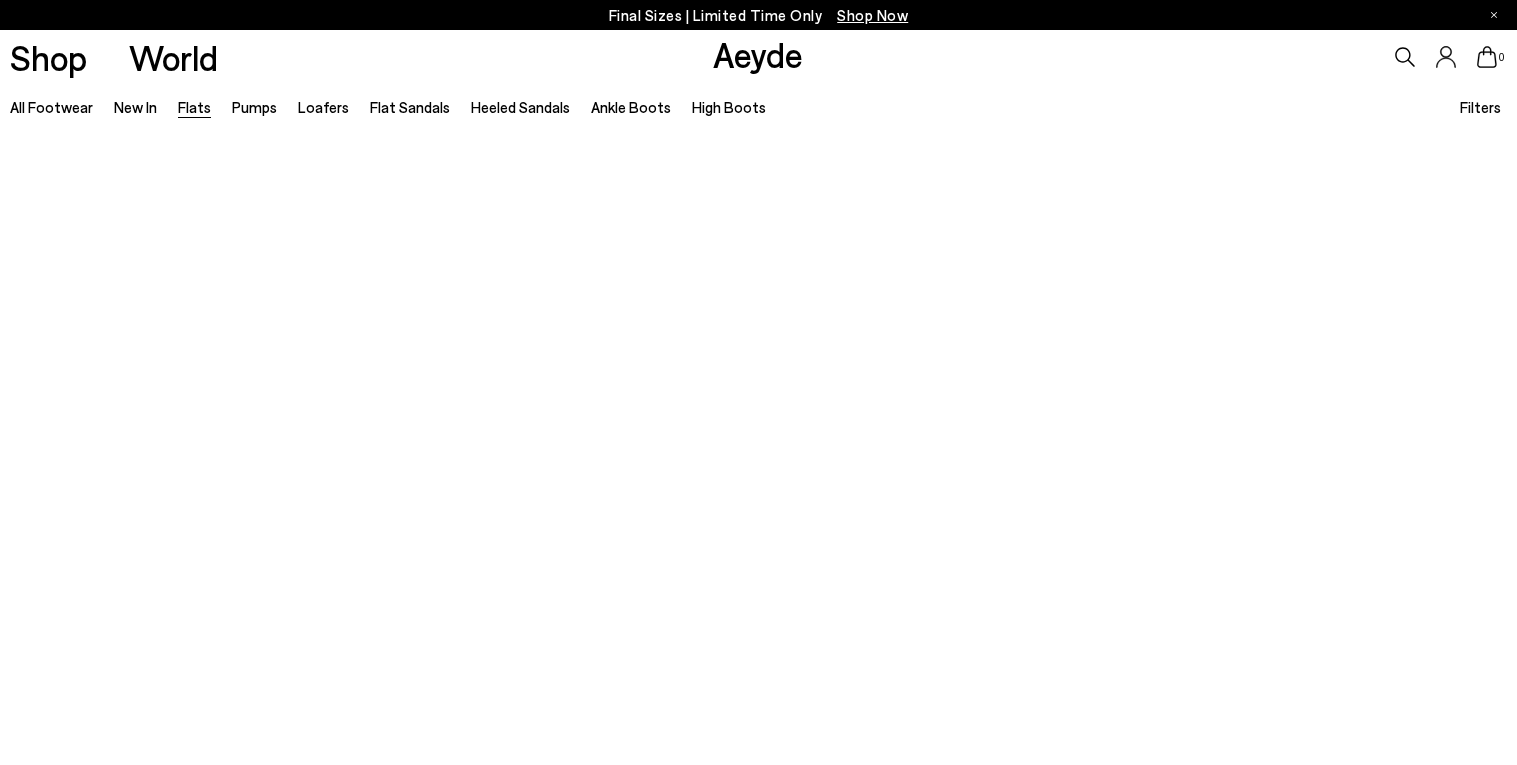 type 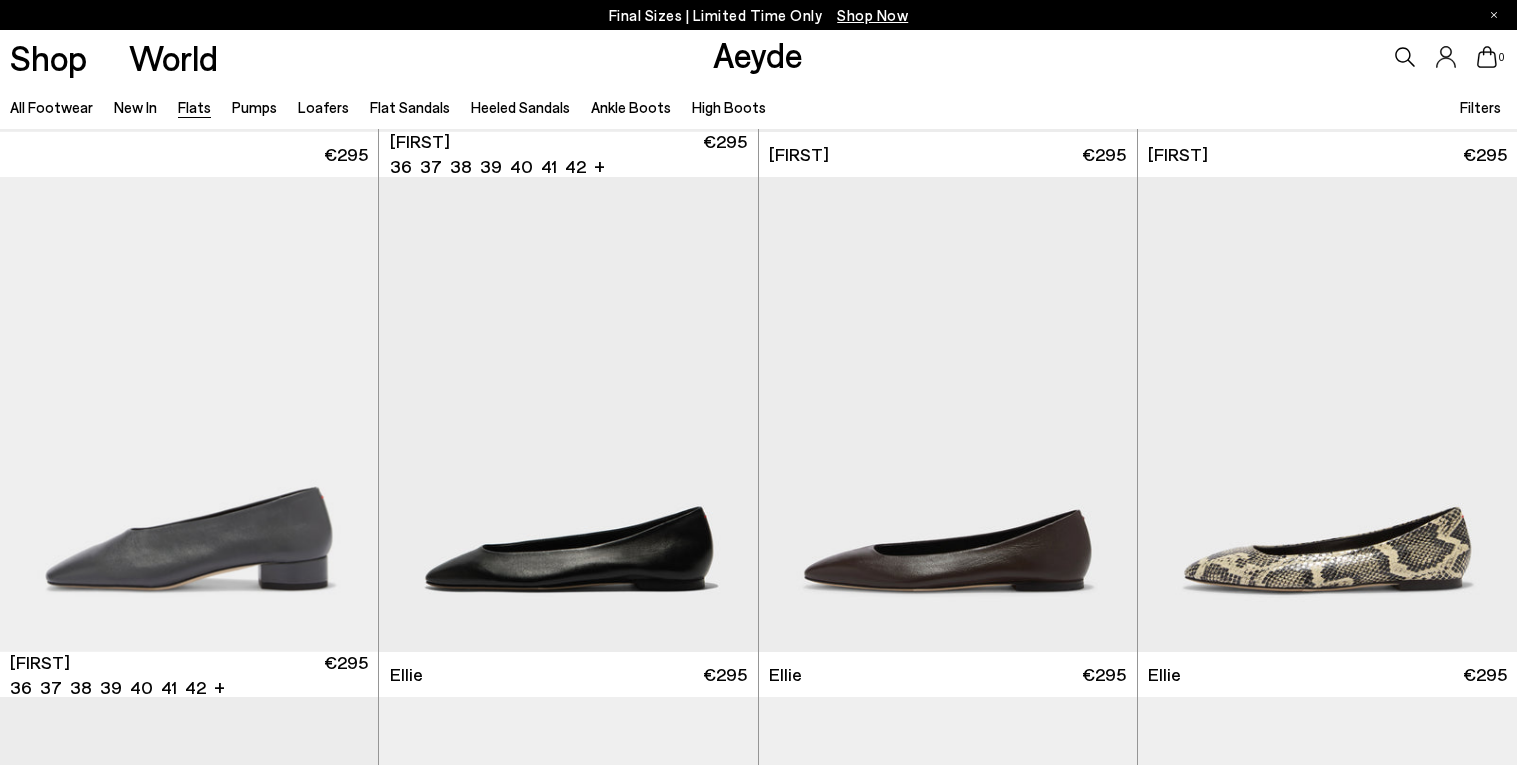 scroll, scrollTop: 478, scrollLeft: 0, axis: vertical 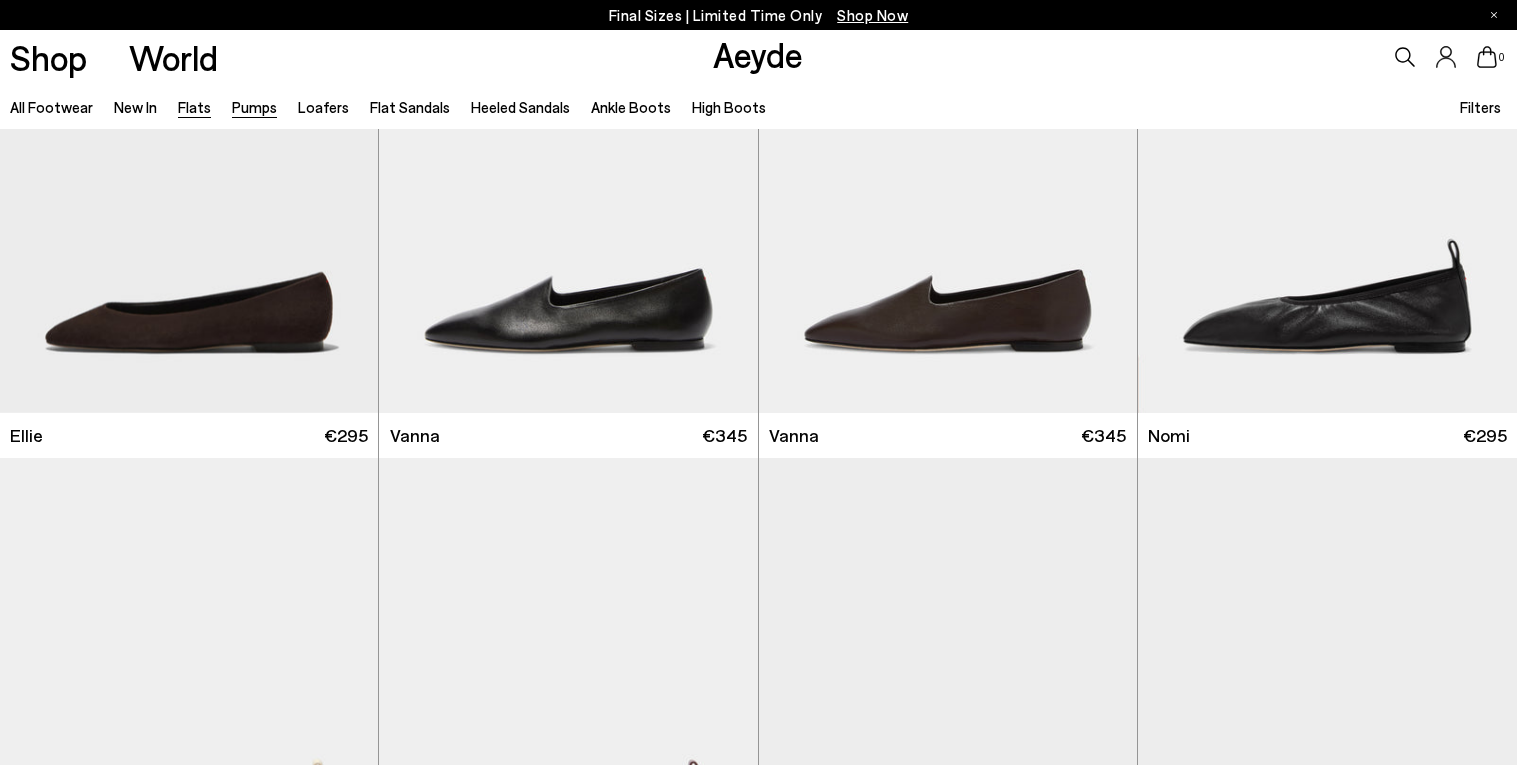 click on "Pumps" at bounding box center (254, 107) 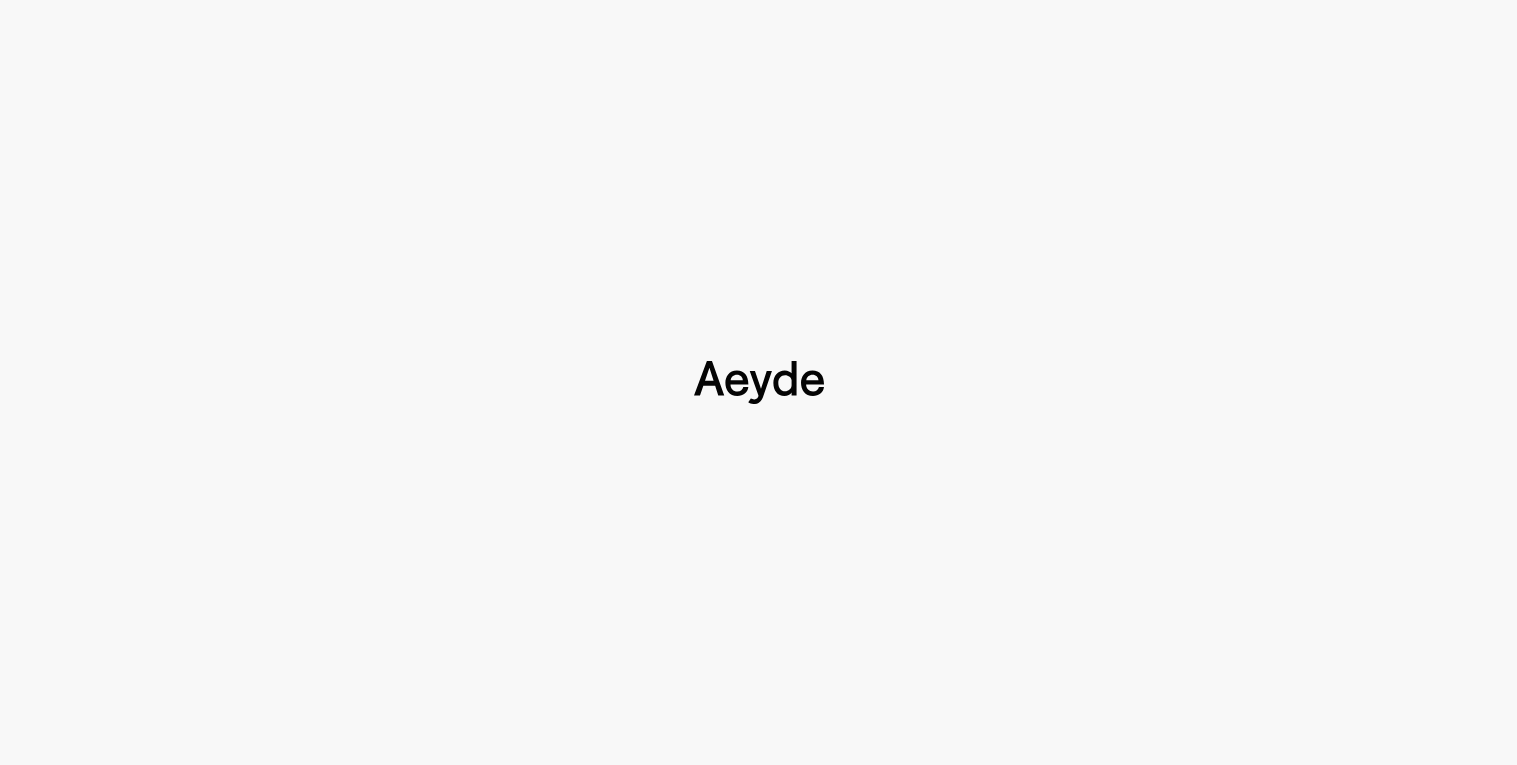scroll, scrollTop: 0, scrollLeft: 0, axis: both 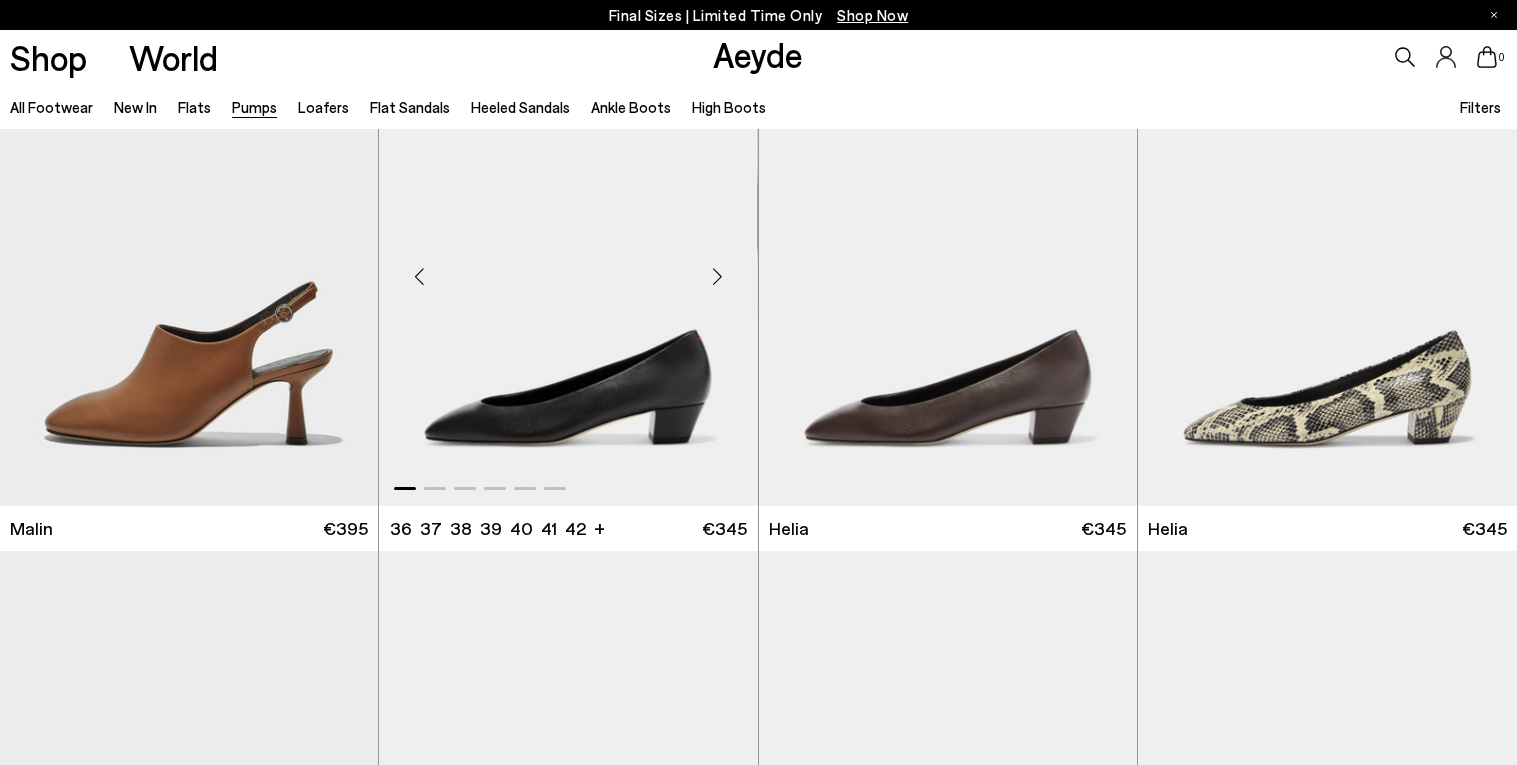 click at bounding box center (568, 269) 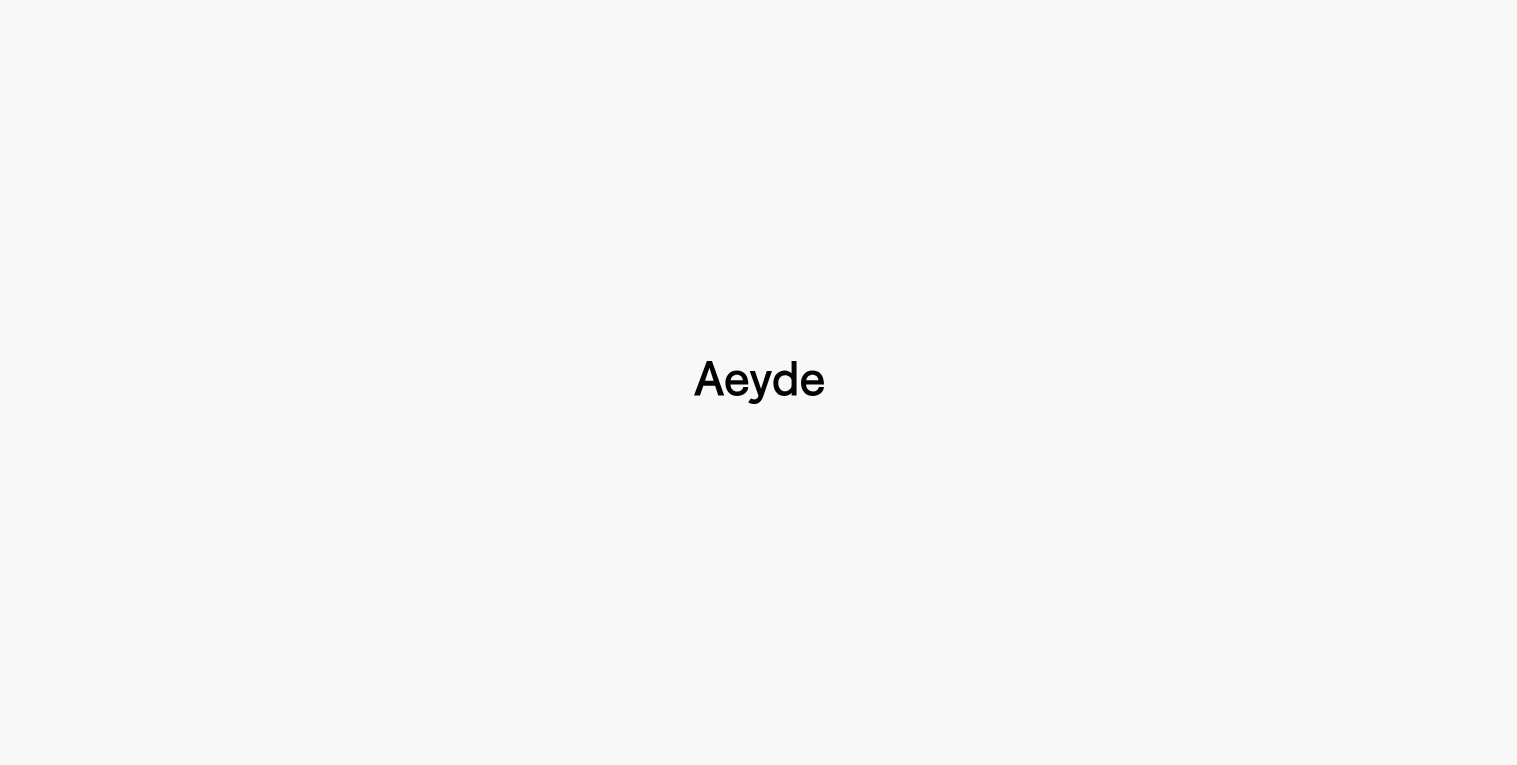 scroll, scrollTop: 0, scrollLeft: 0, axis: both 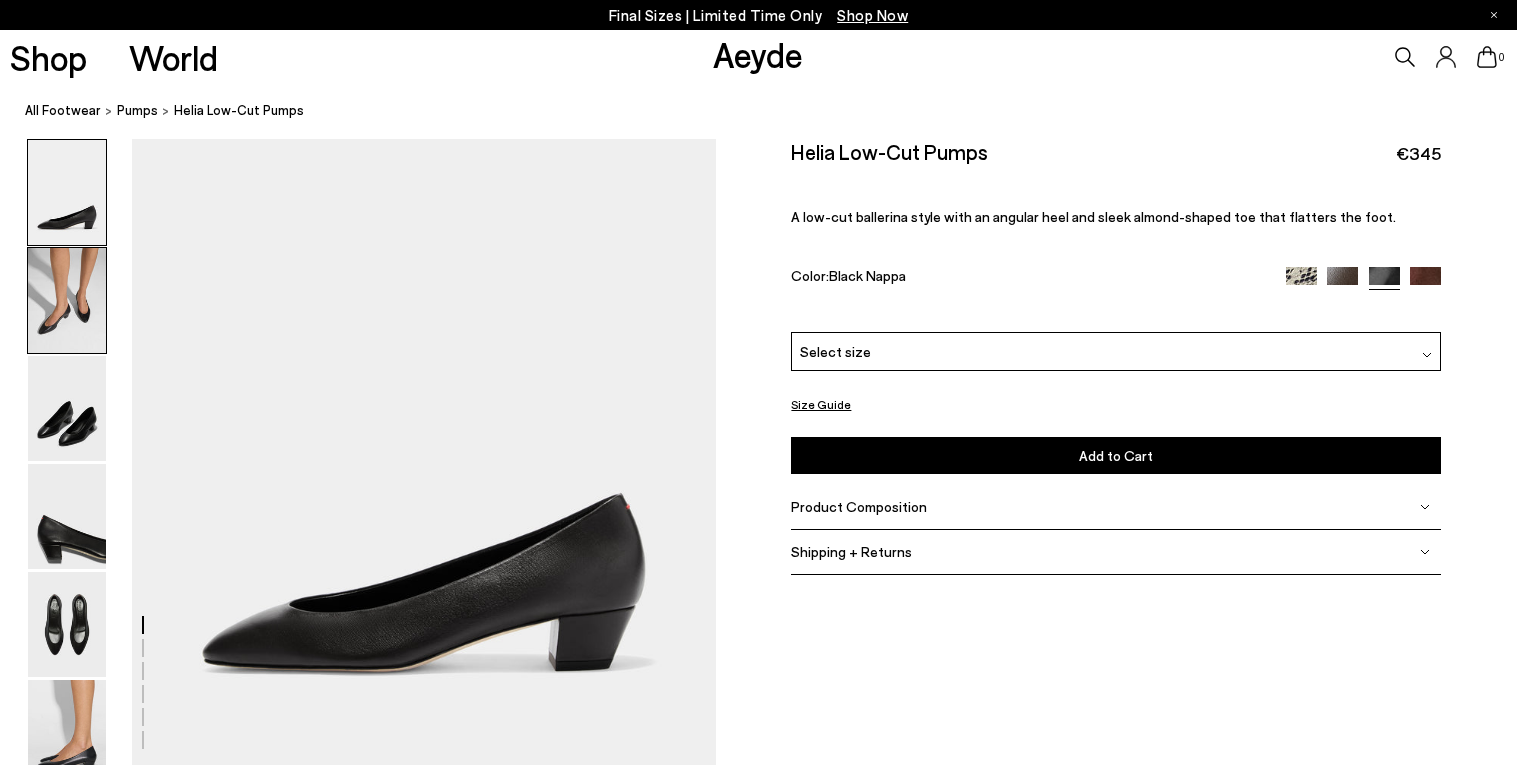 click at bounding box center (67, 300) 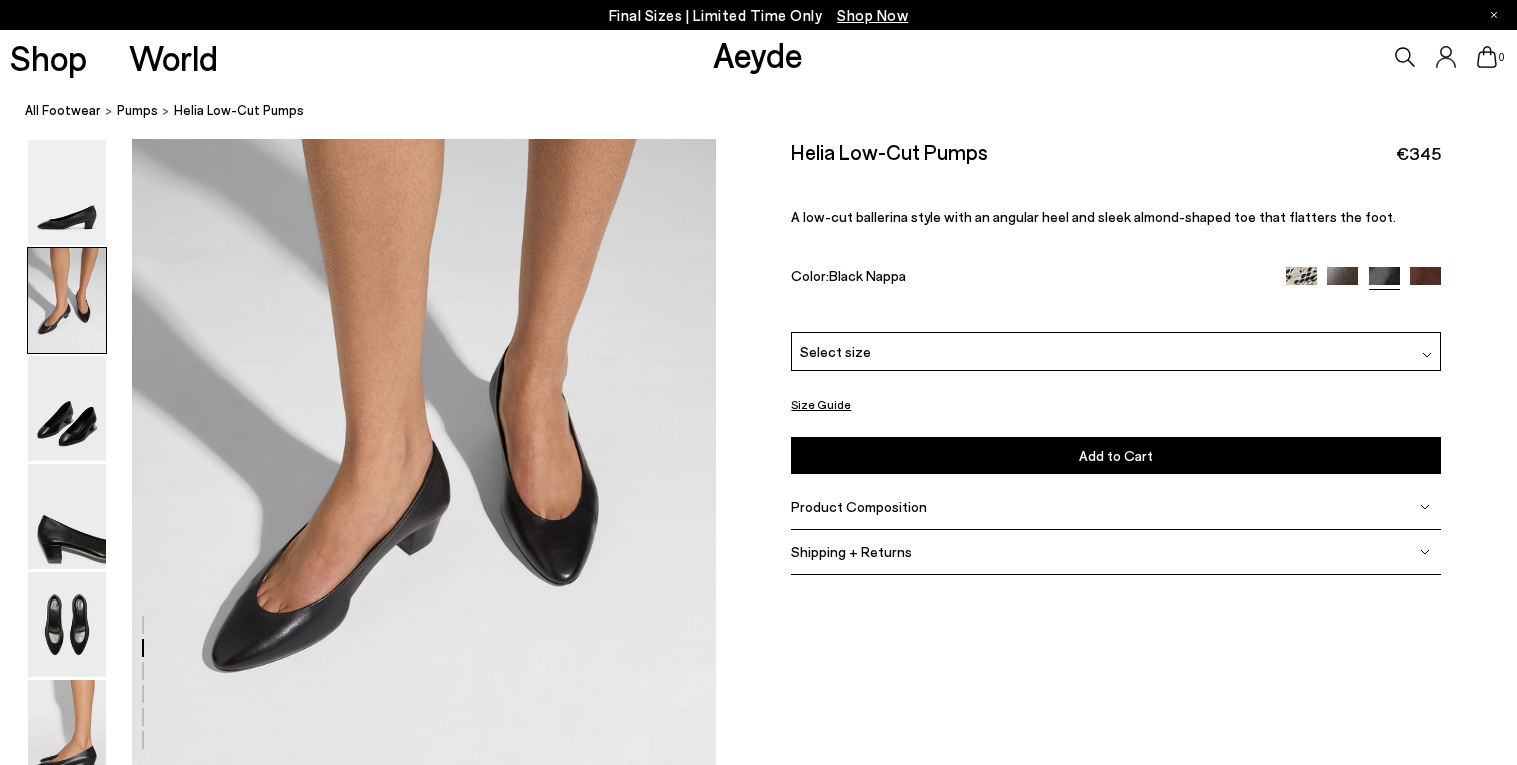 scroll, scrollTop: 741, scrollLeft: 0, axis: vertical 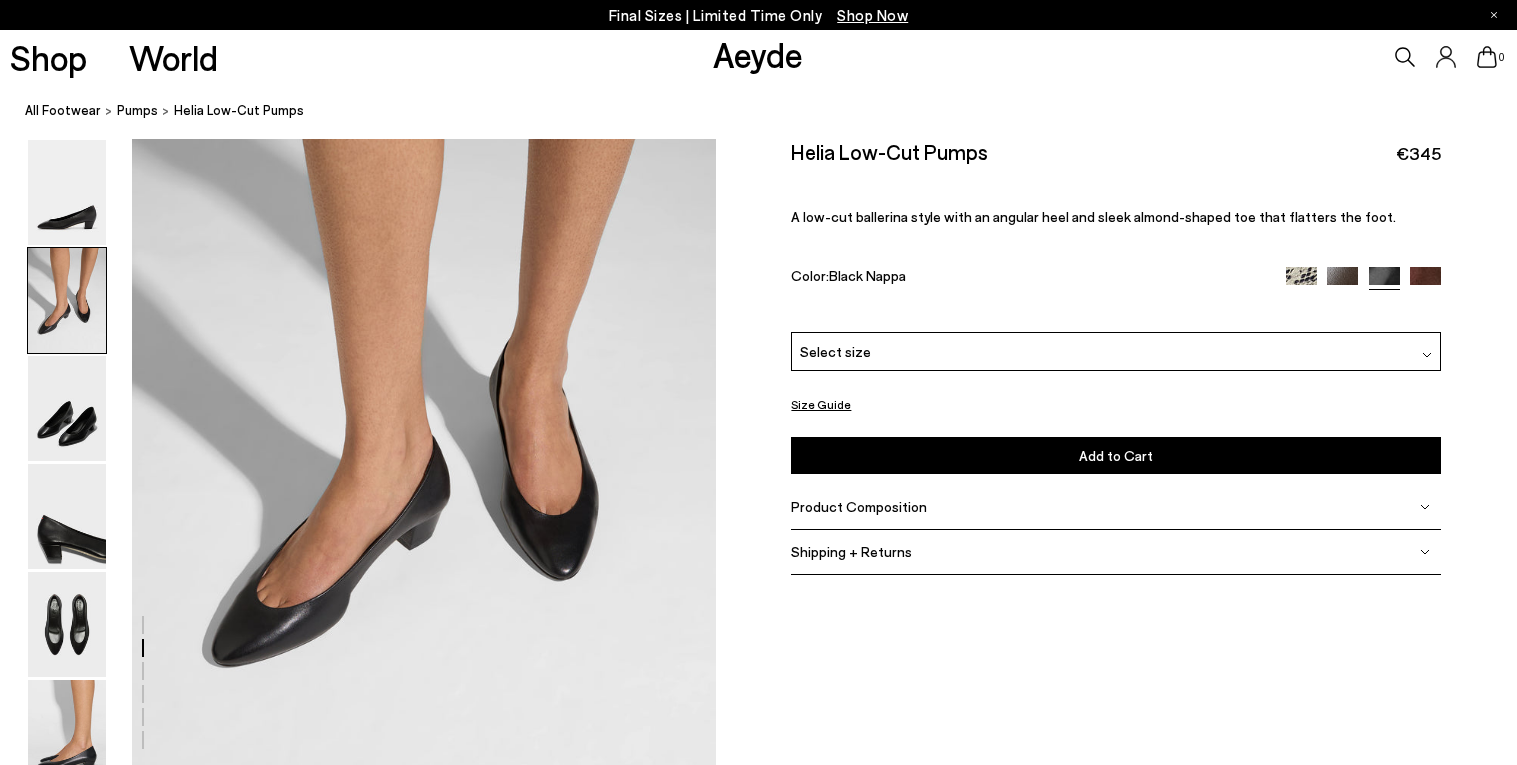 click on "Select size" at bounding box center [1116, 351] 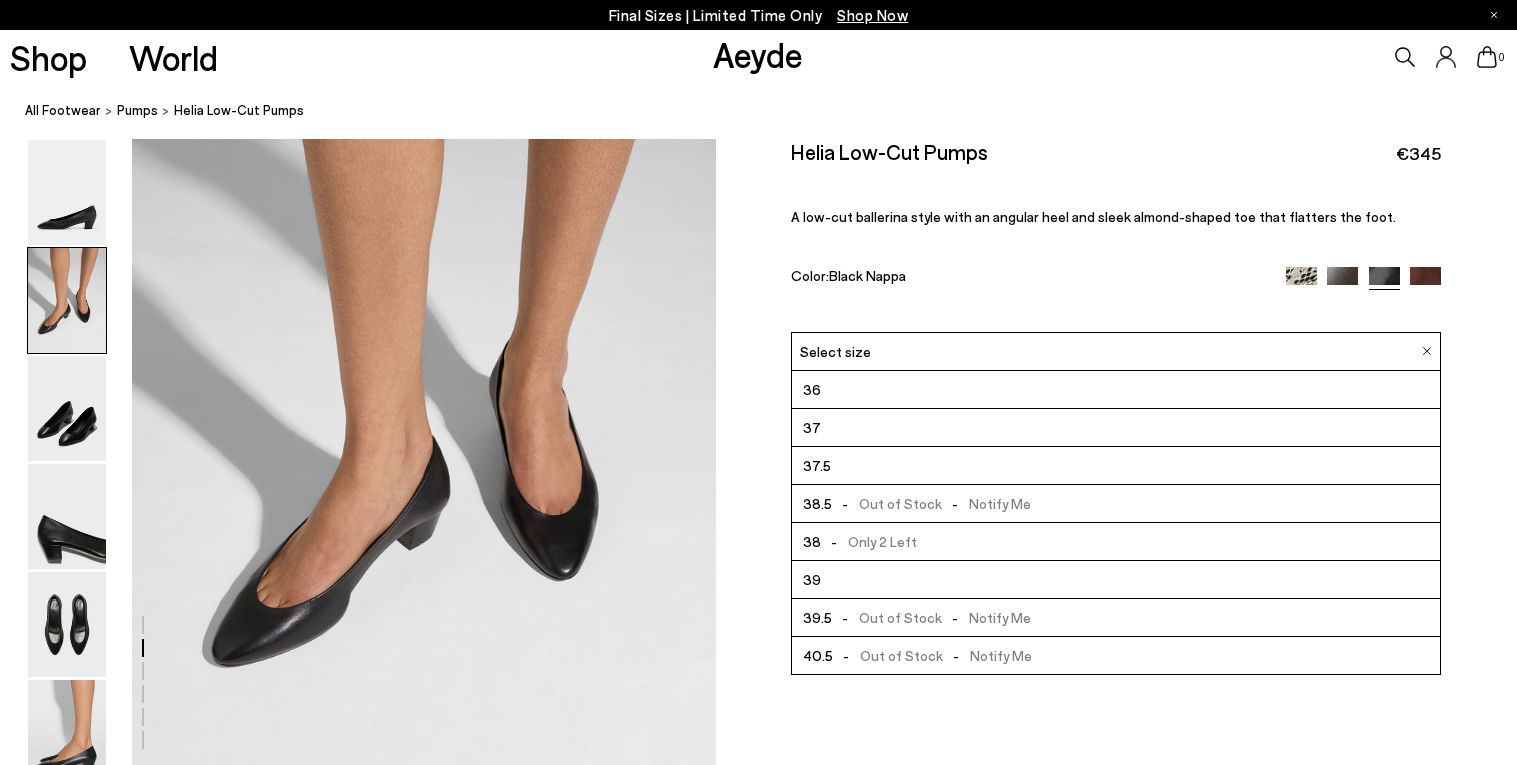 click on "- Only 2 Left" at bounding box center (869, 541) 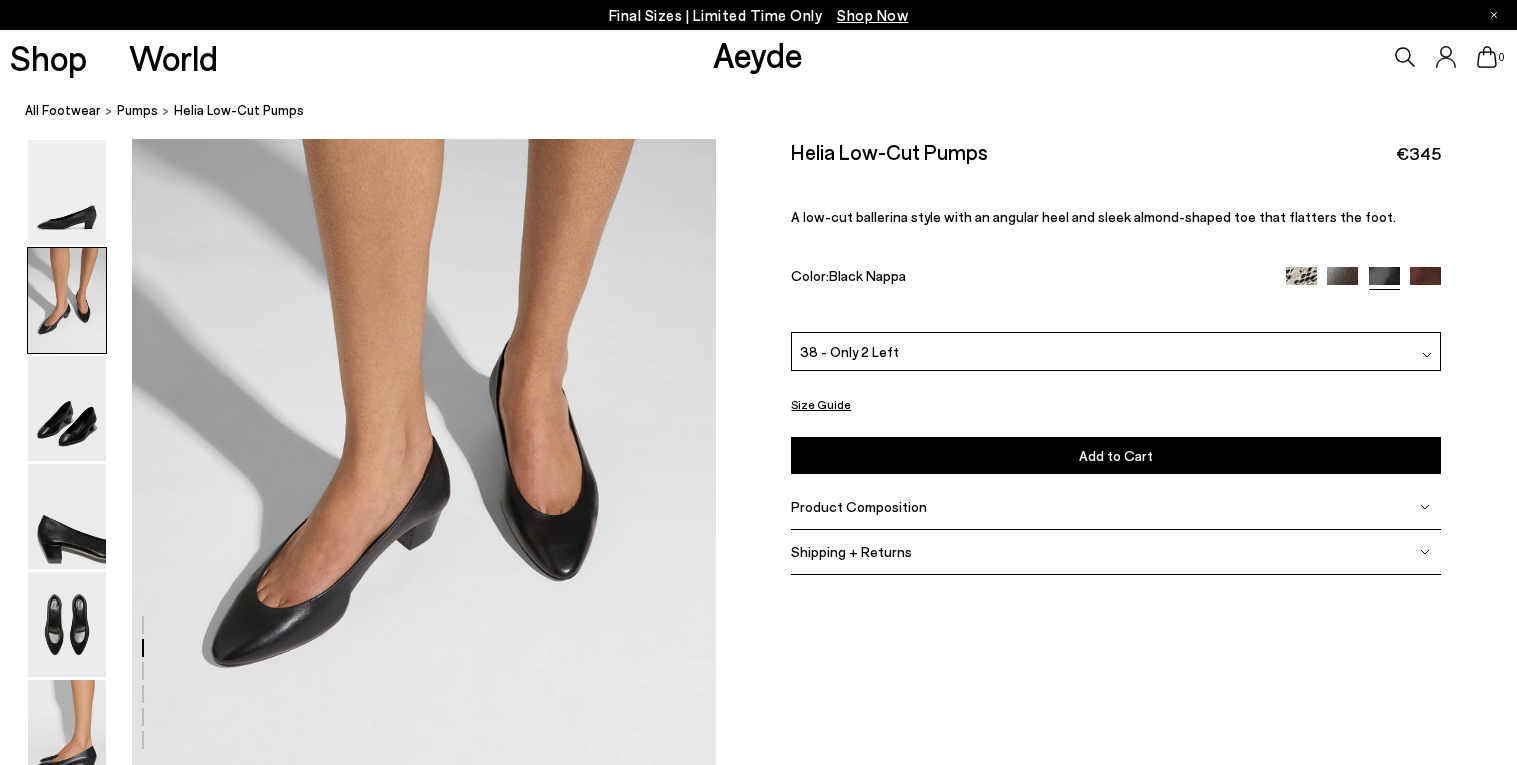click on "Product Composition" at bounding box center [859, 506] 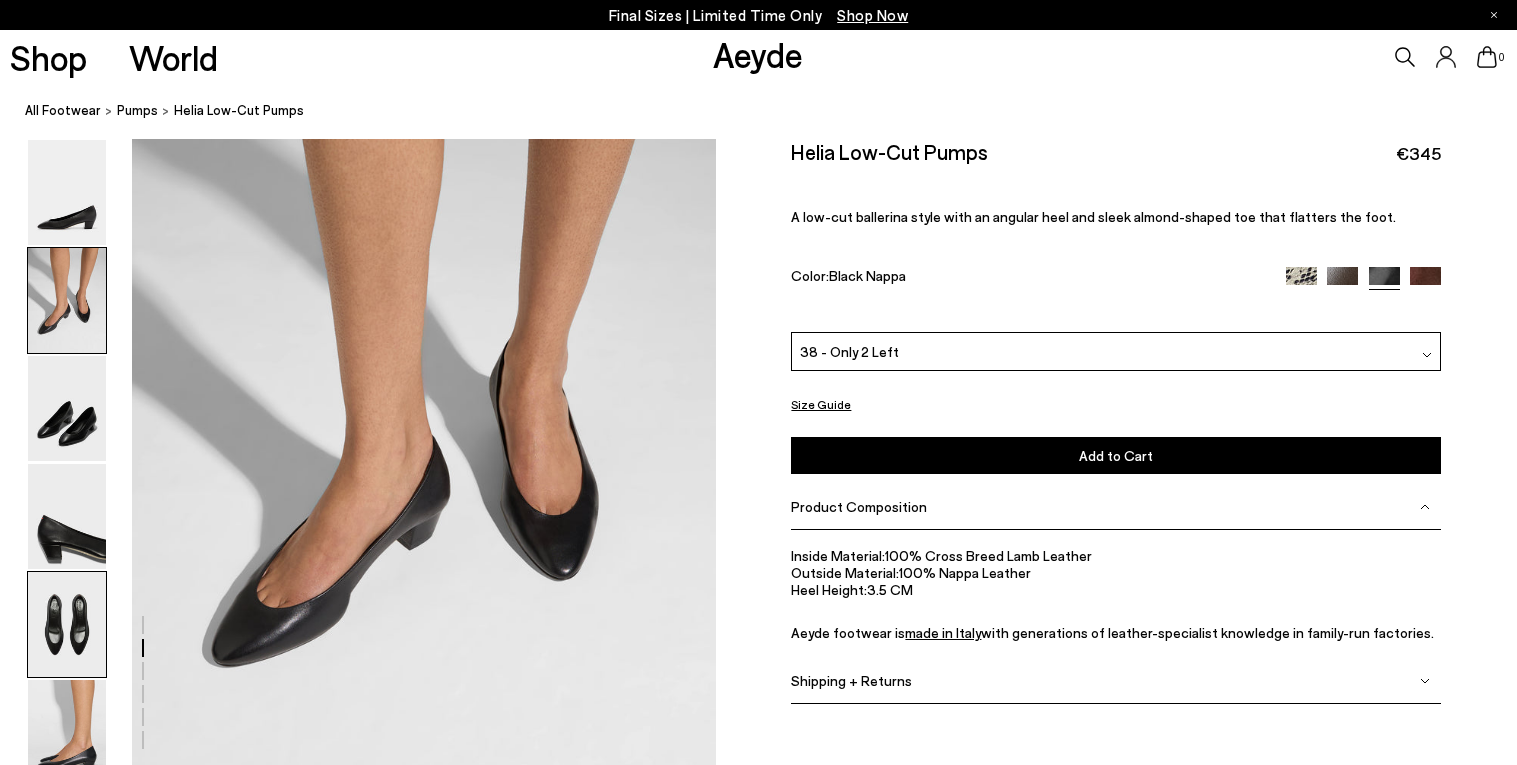 click at bounding box center (67, 624) 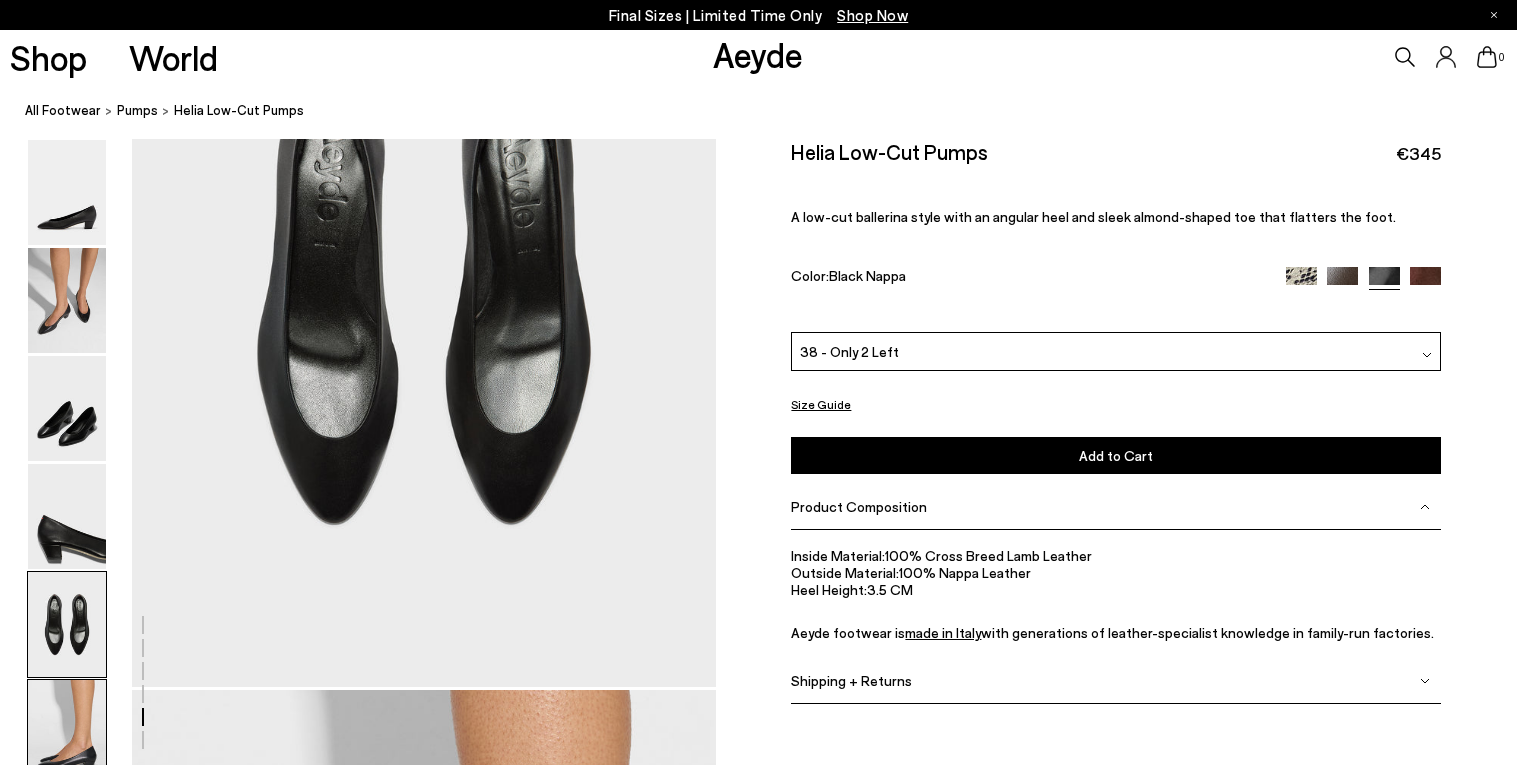 click at bounding box center (67, 732) 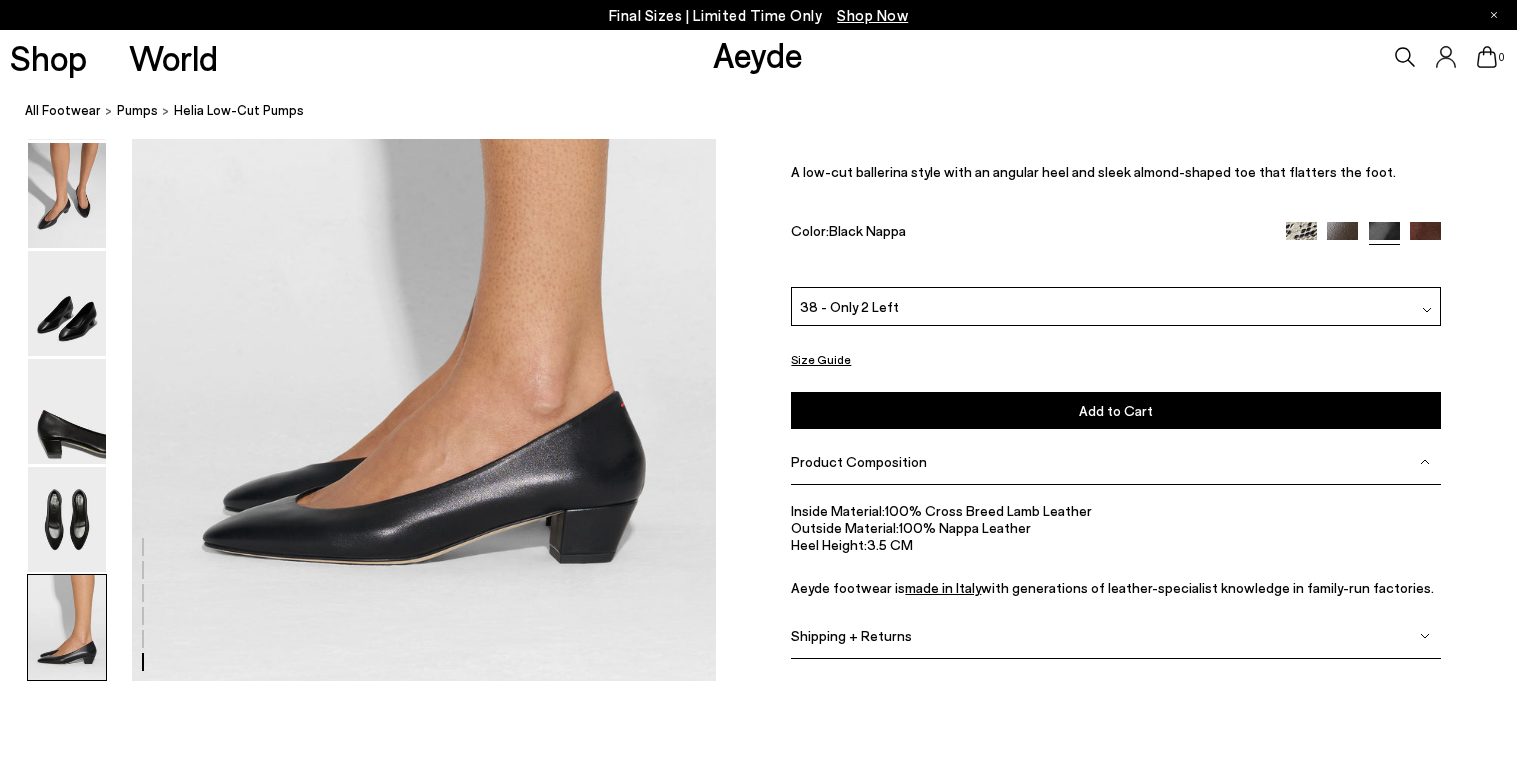 scroll, scrollTop: 4002, scrollLeft: 0, axis: vertical 